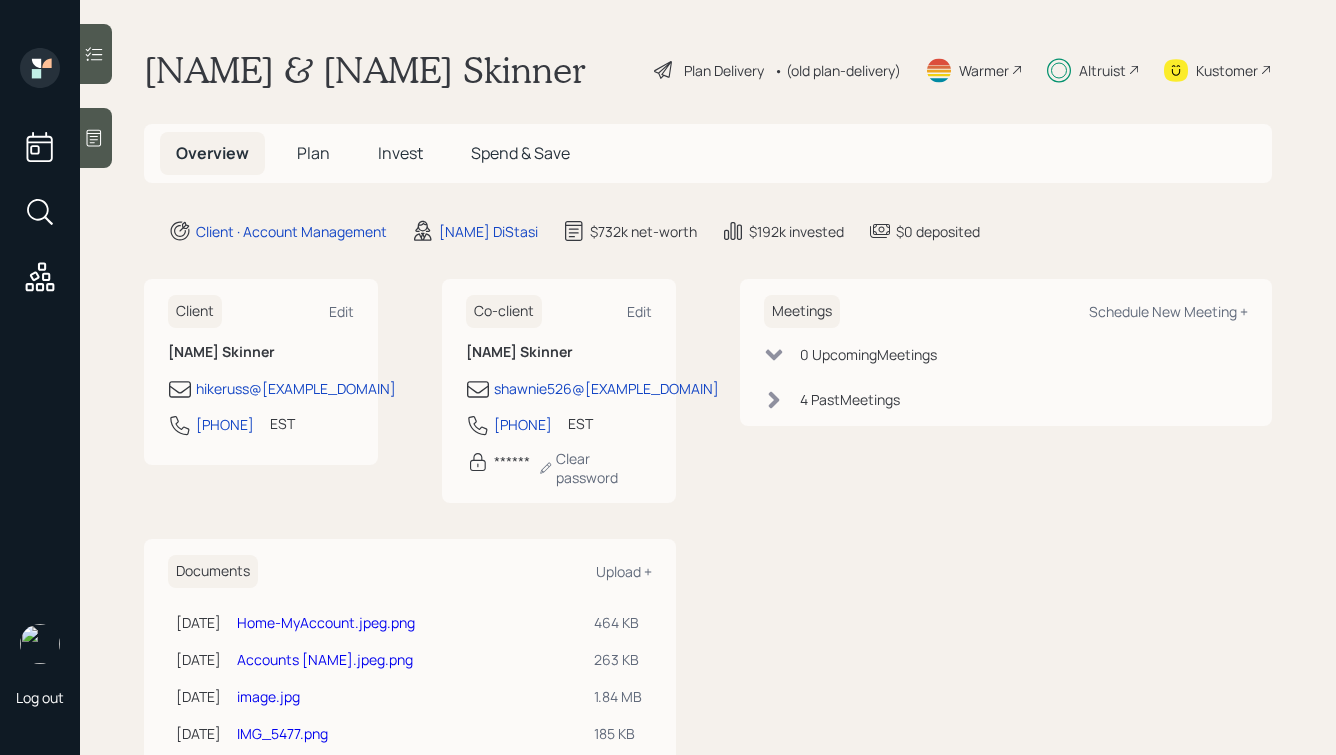 scroll, scrollTop: 0, scrollLeft: 0, axis: both 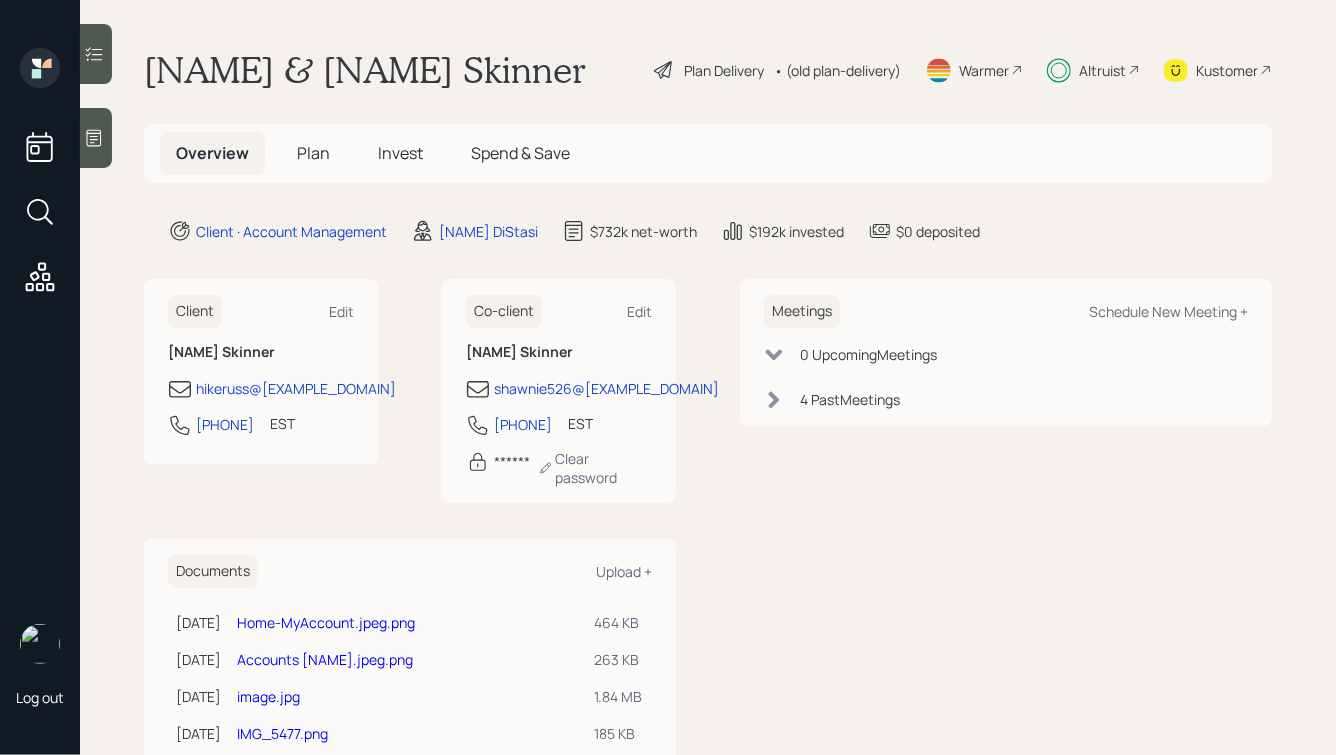 click on "Spend & Save" at bounding box center (520, 153) 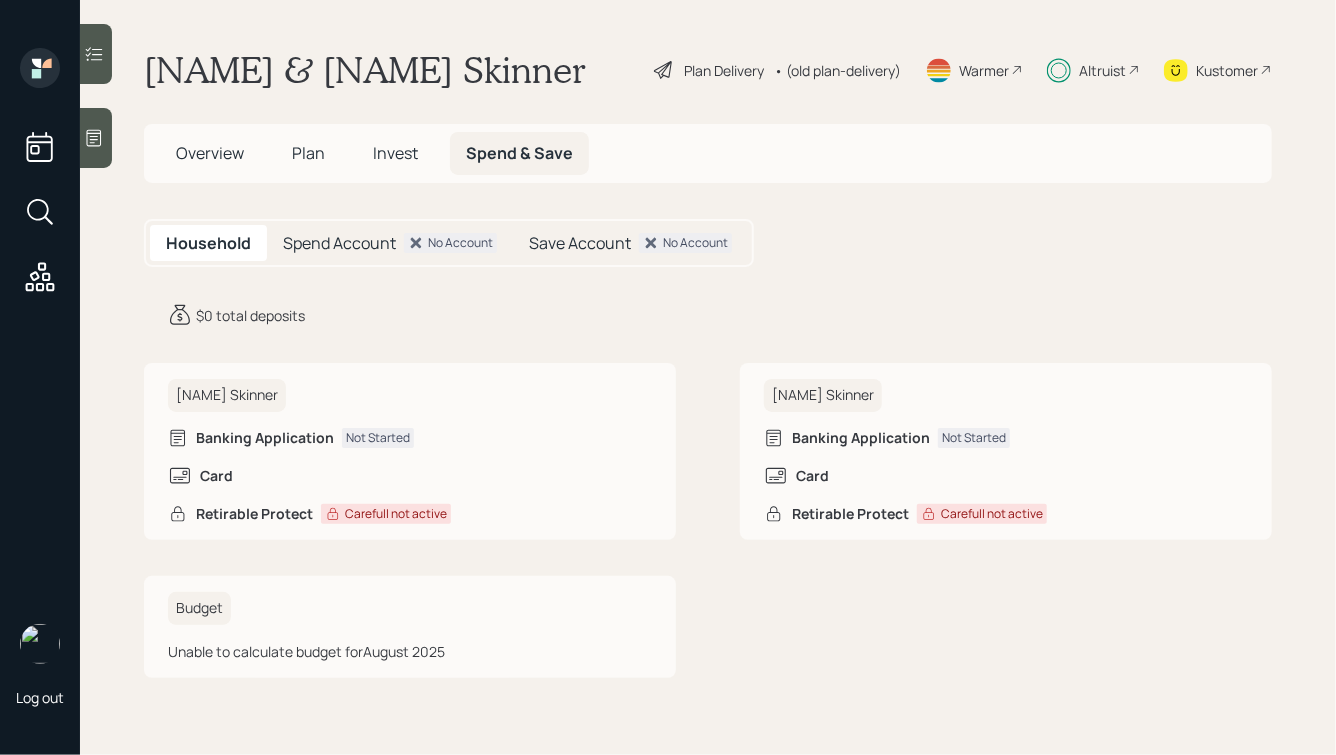 click on "Spend Account" at bounding box center [339, 243] 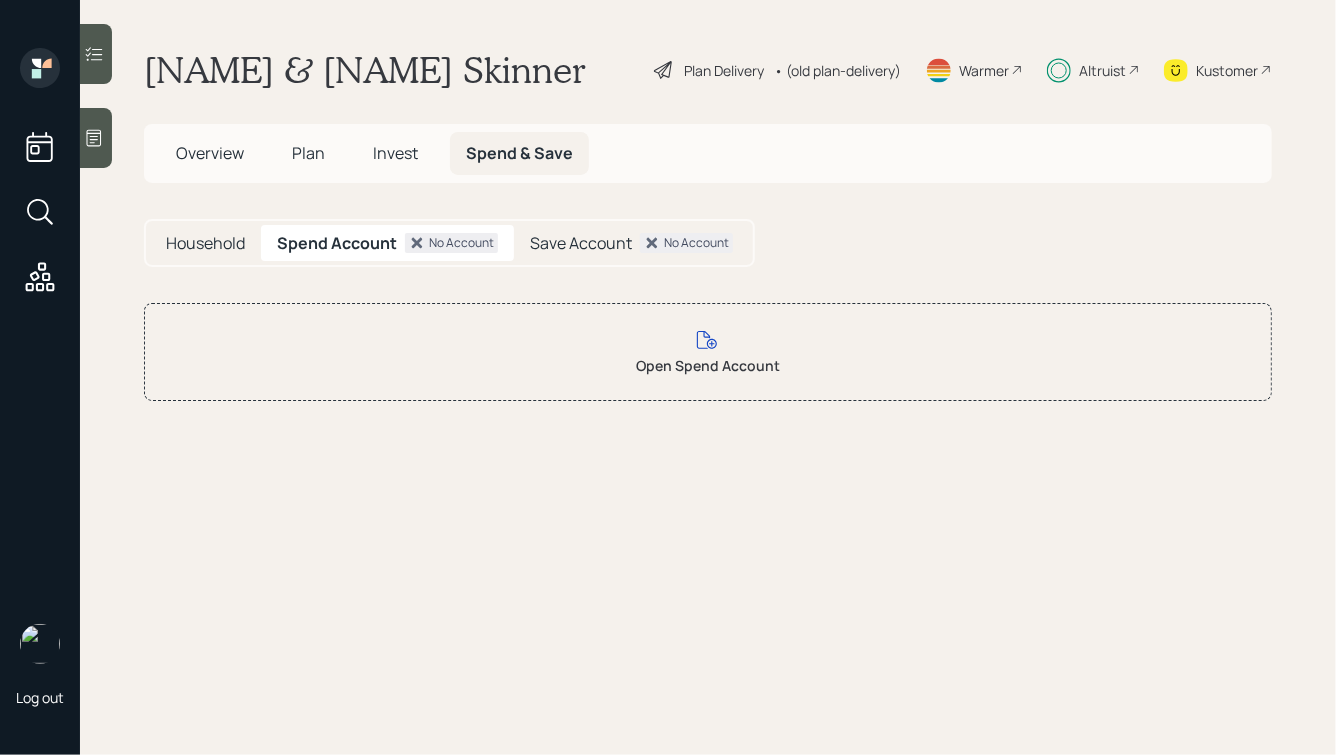 click on "Save Account" at bounding box center (581, 243) 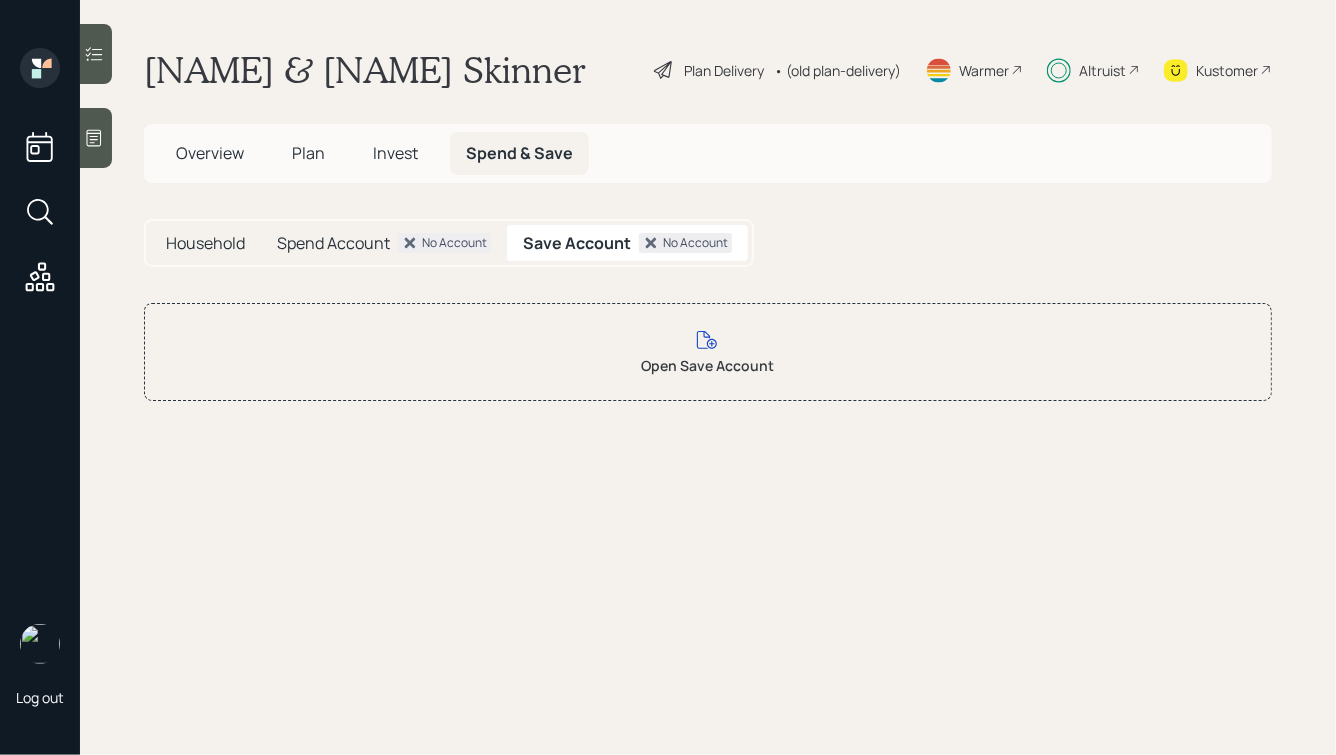 click on "Household" at bounding box center [205, 243] 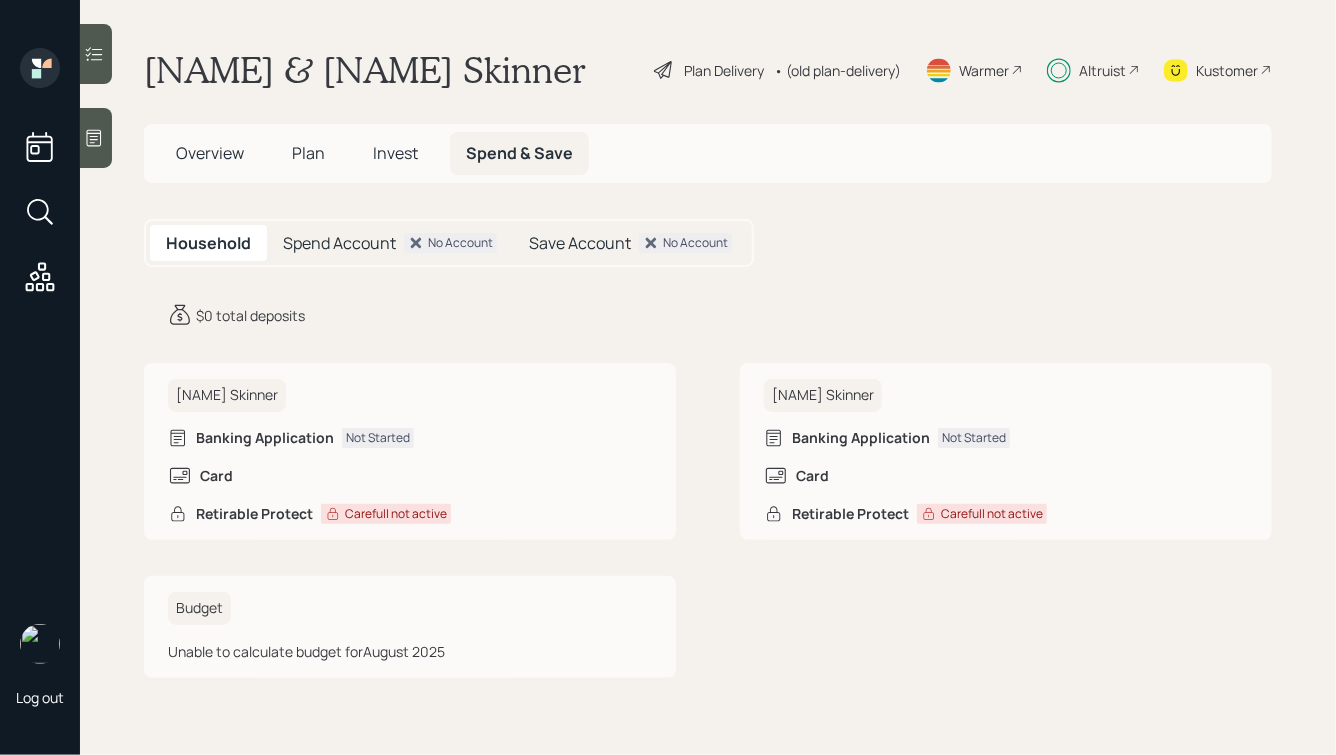 click on "Save Account" at bounding box center (580, 243) 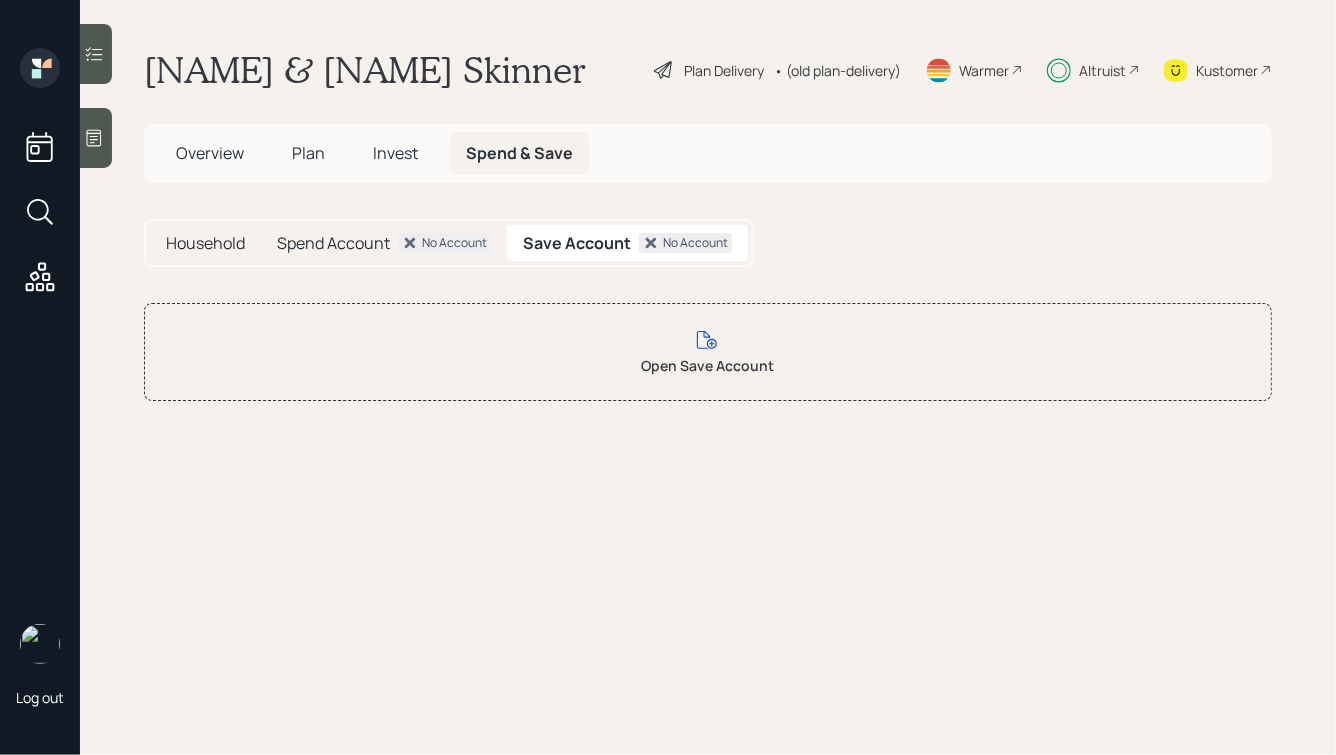 click on "Spend Account" at bounding box center (333, 243) 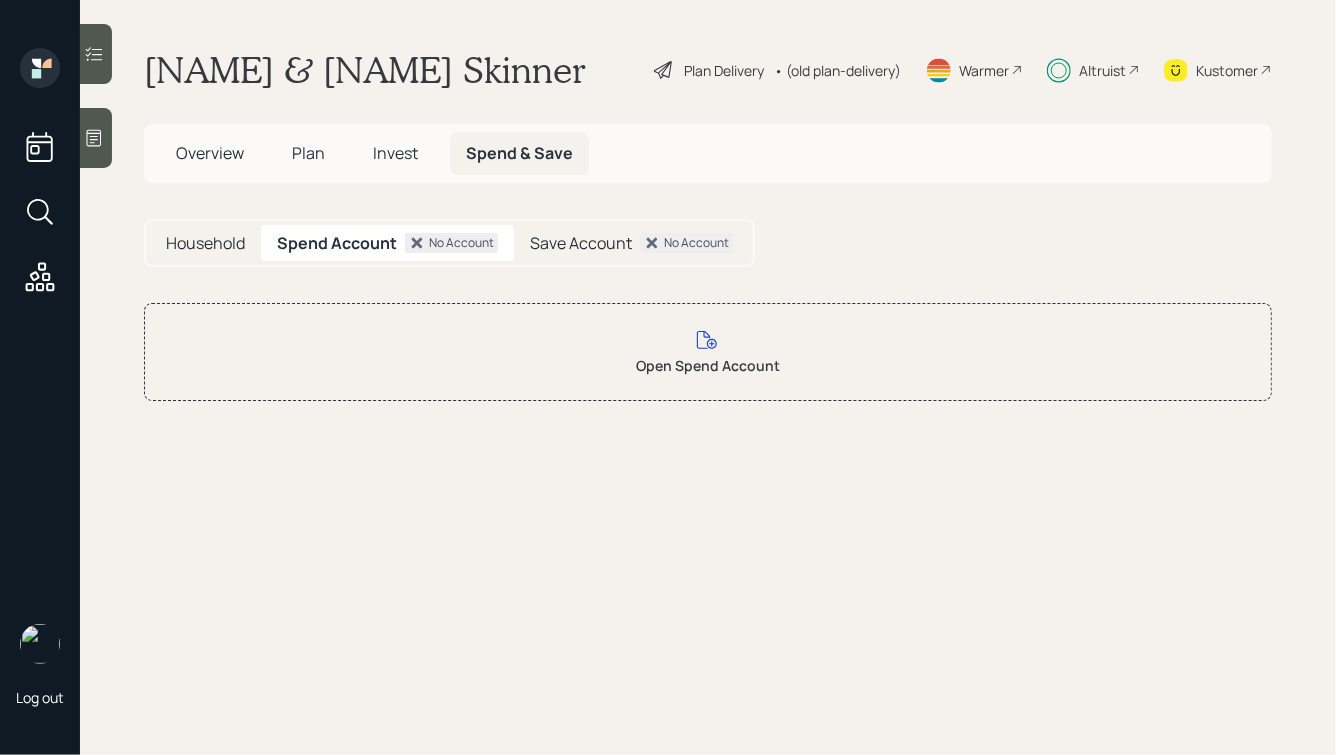click on "Household" at bounding box center [205, 243] 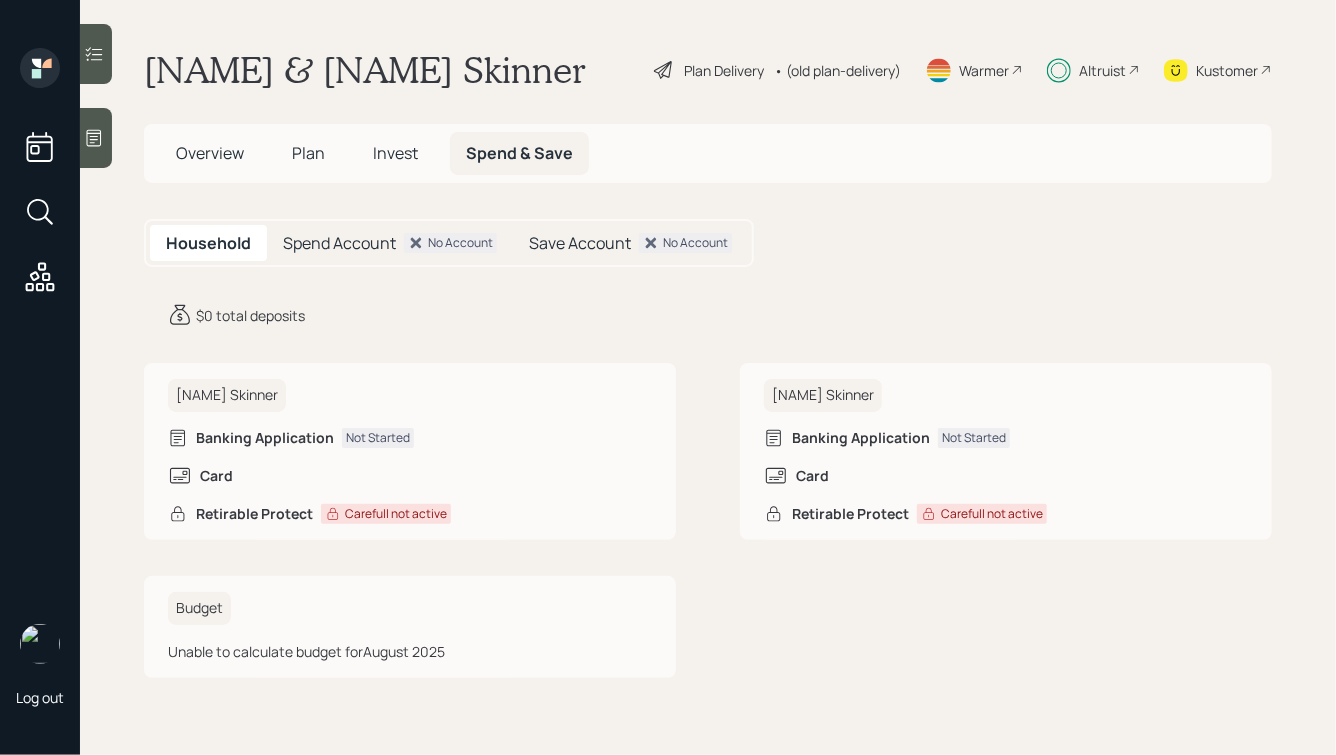 click on "Plan" at bounding box center (308, 153) 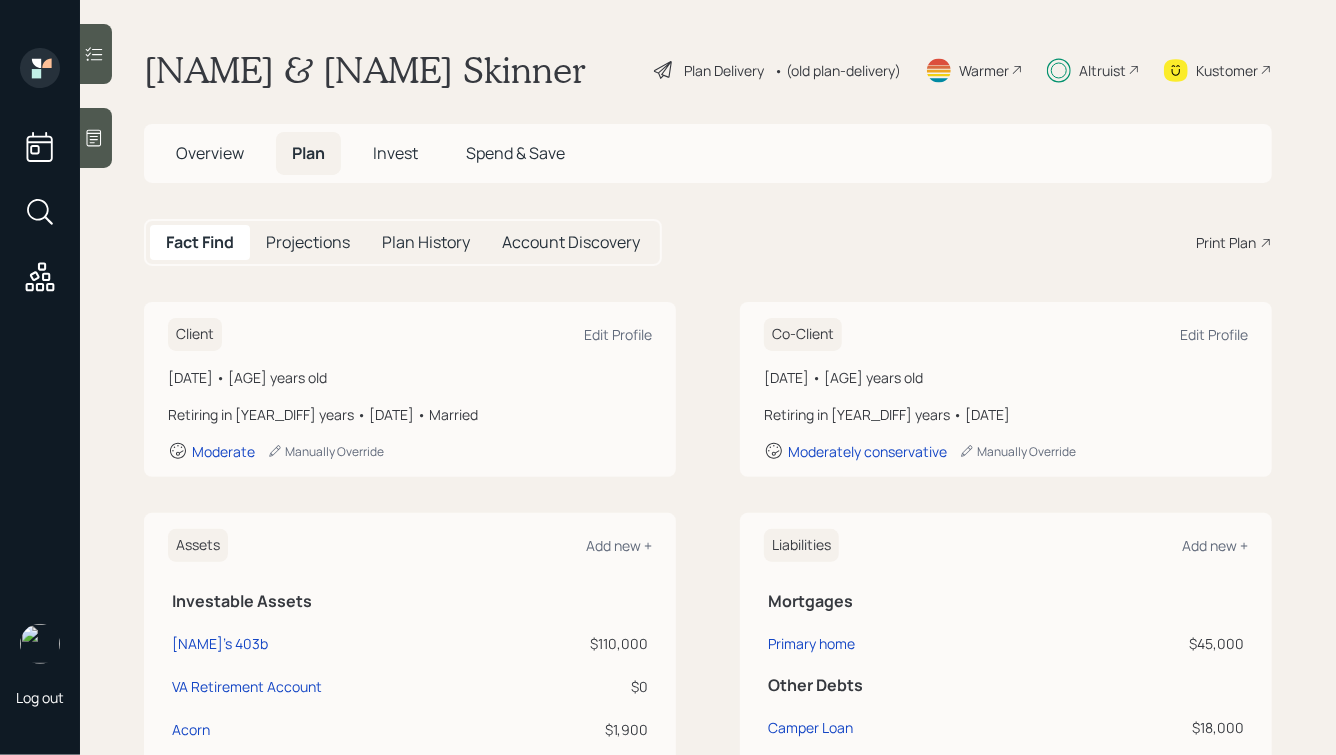 click on "Invest" at bounding box center [395, 153] 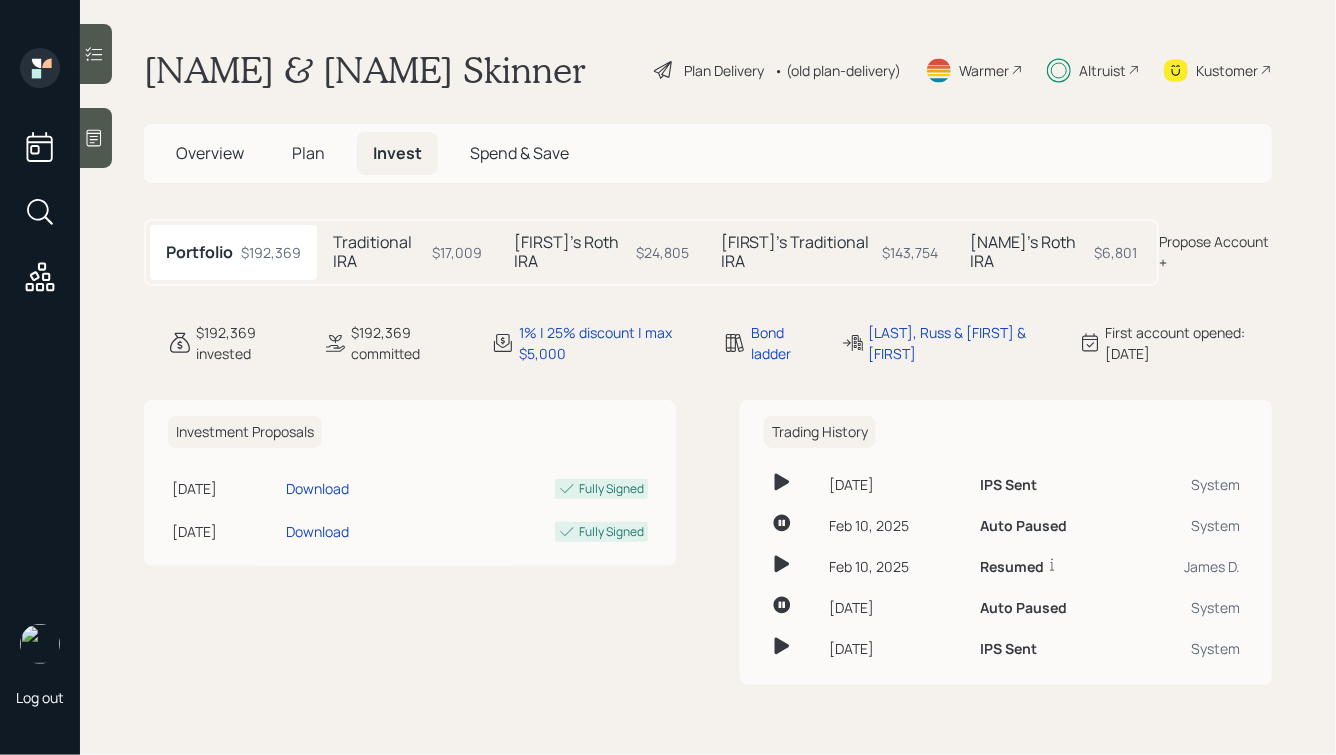click on "Spend & Save" at bounding box center [519, 153] 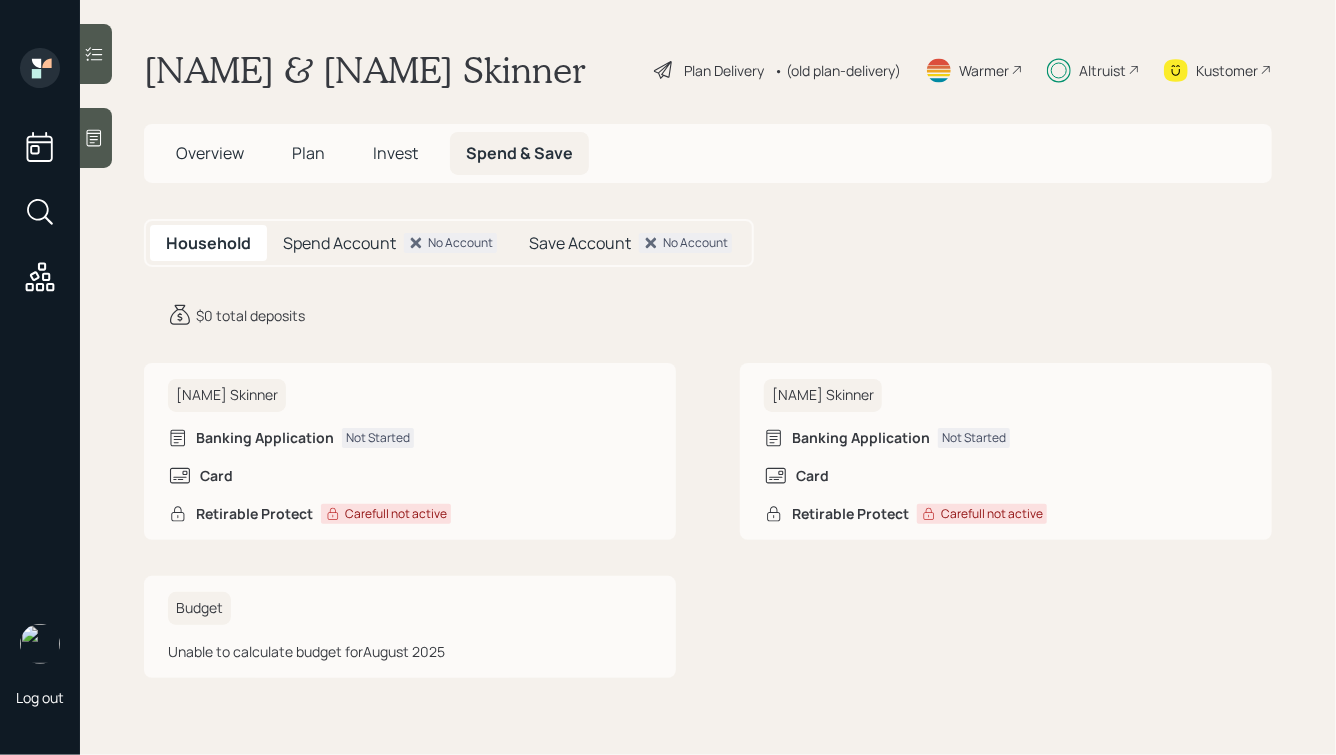 click on "[NAME] & [NAME] Skinner" at bounding box center [365, 70] 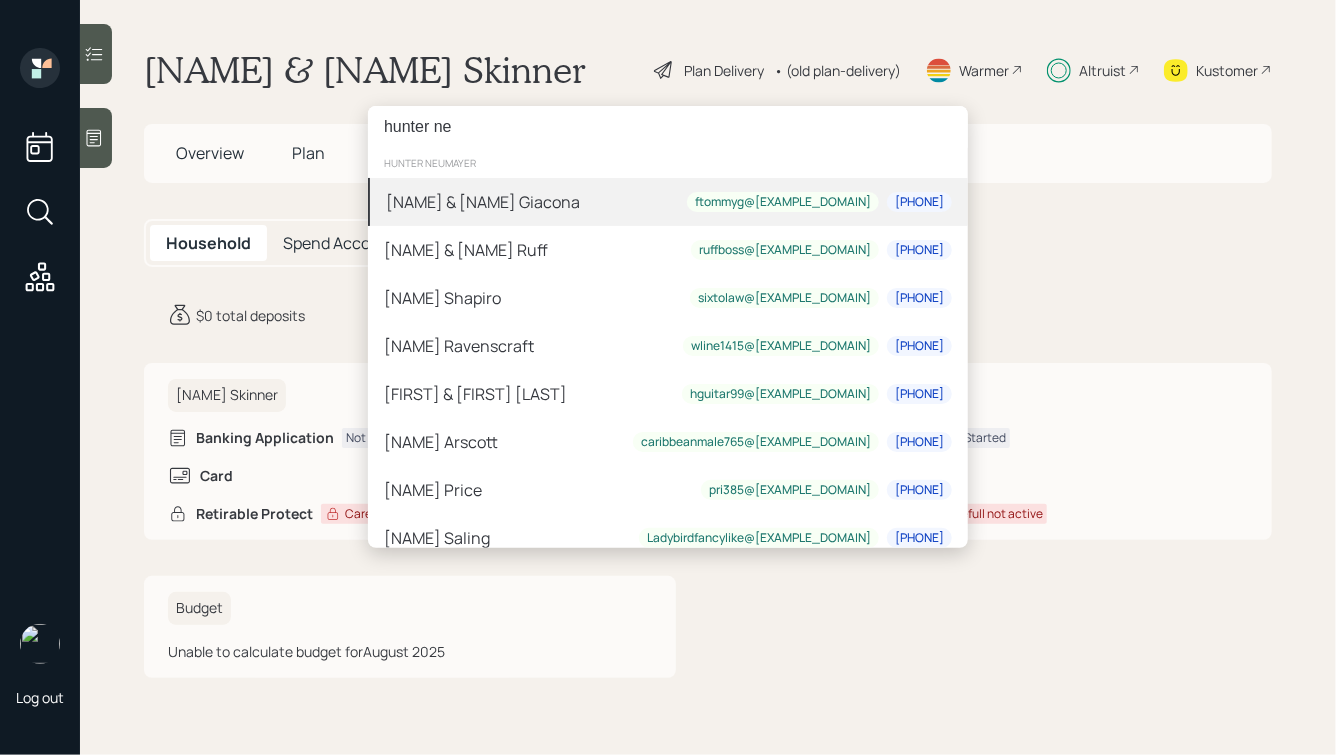 type on "hunter ne" 